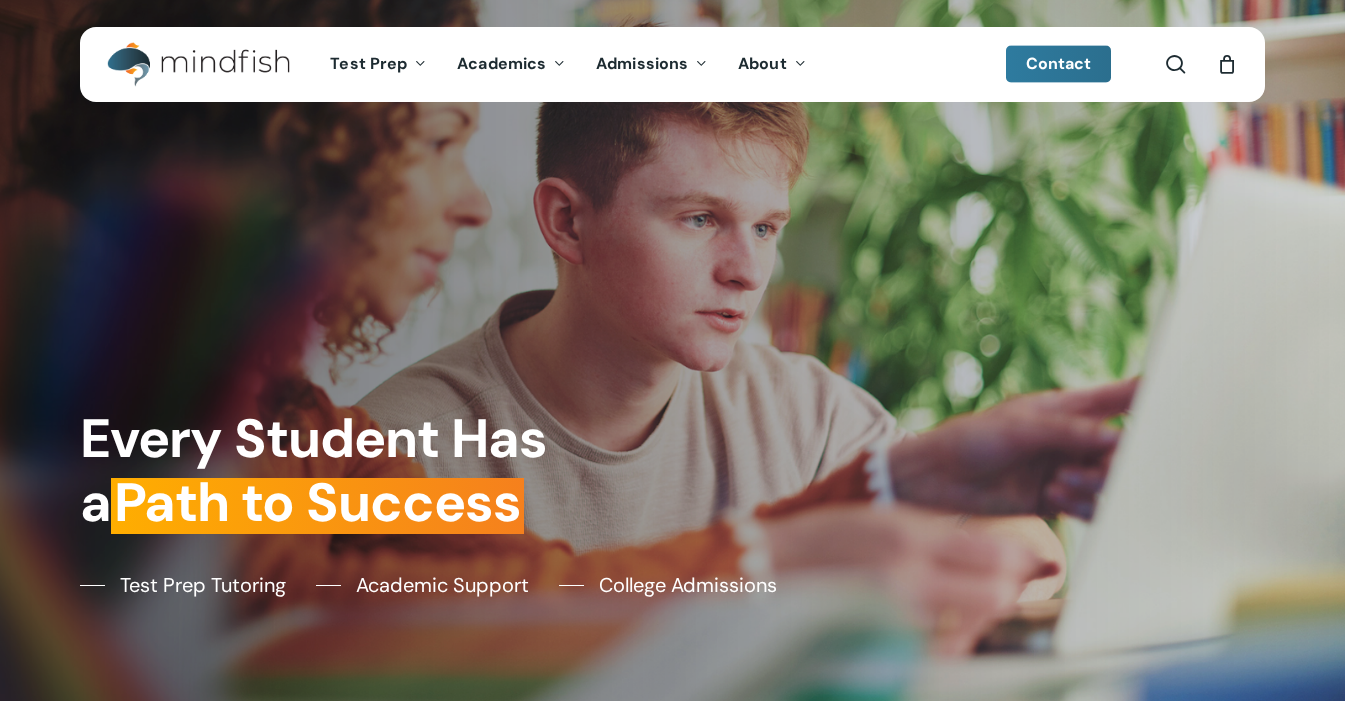 scroll, scrollTop: 0, scrollLeft: 0, axis: both 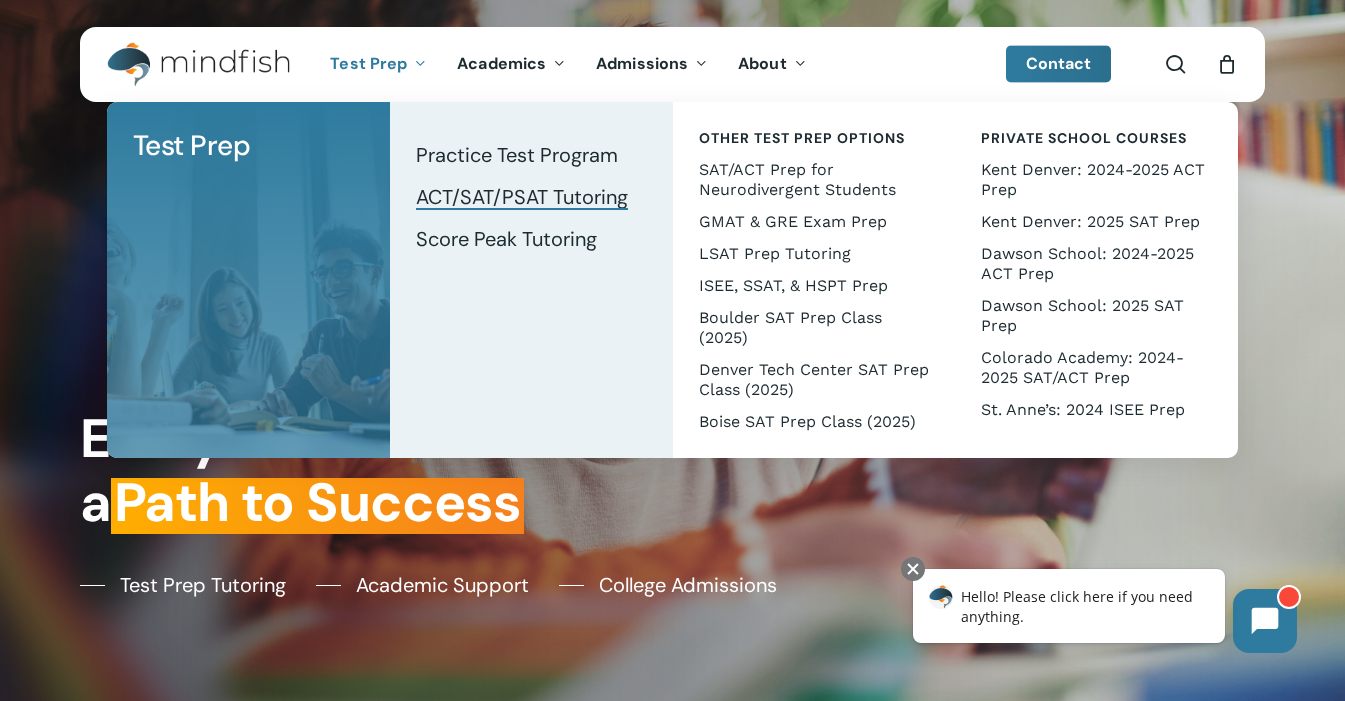click on "ACT/SAT/PSAT Tutoring" at bounding box center [522, 197] 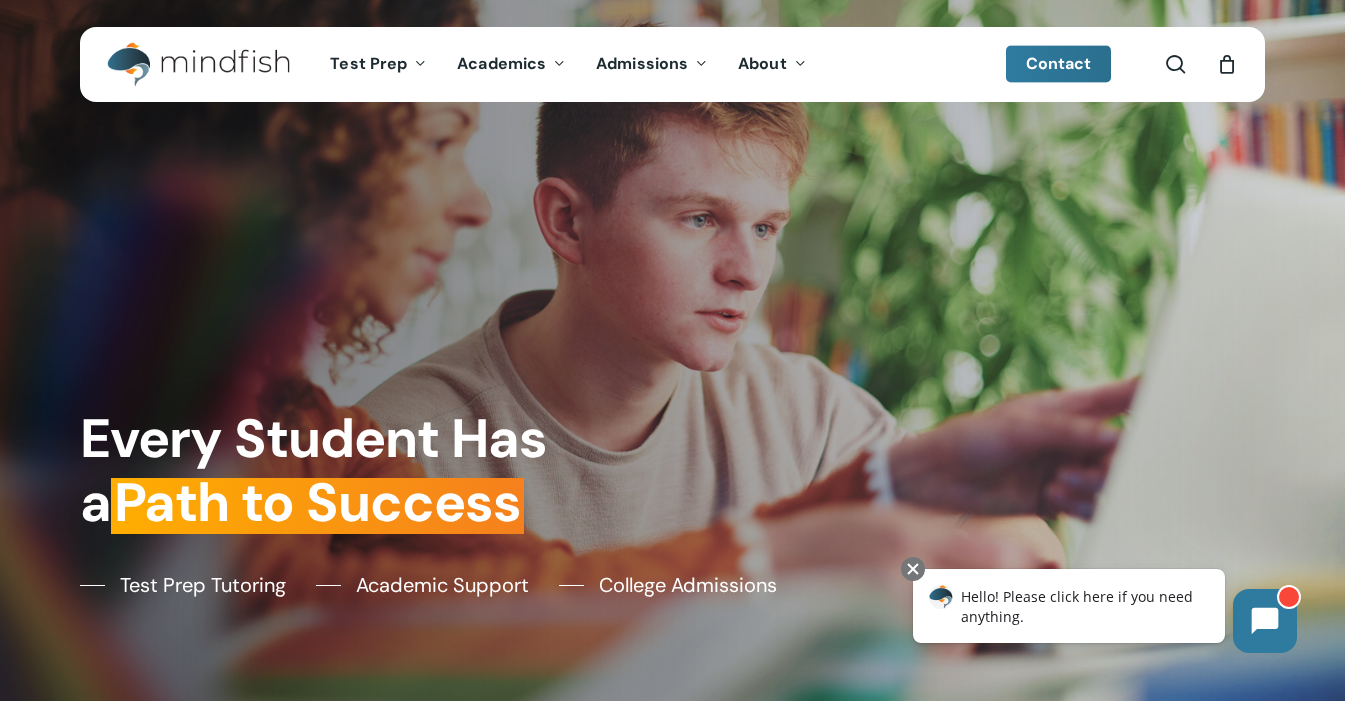 click at bounding box center (672, 350) 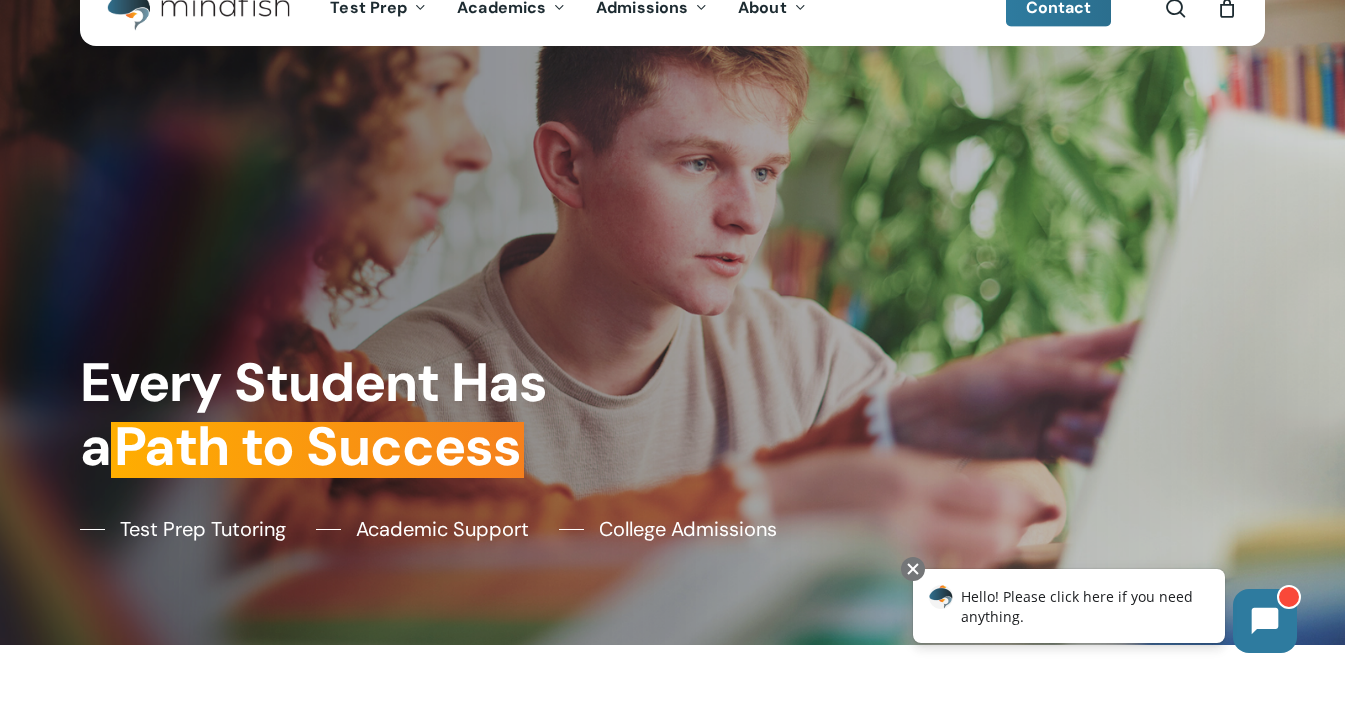 scroll, scrollTop: 0, scrollLeft: 0, axis: both 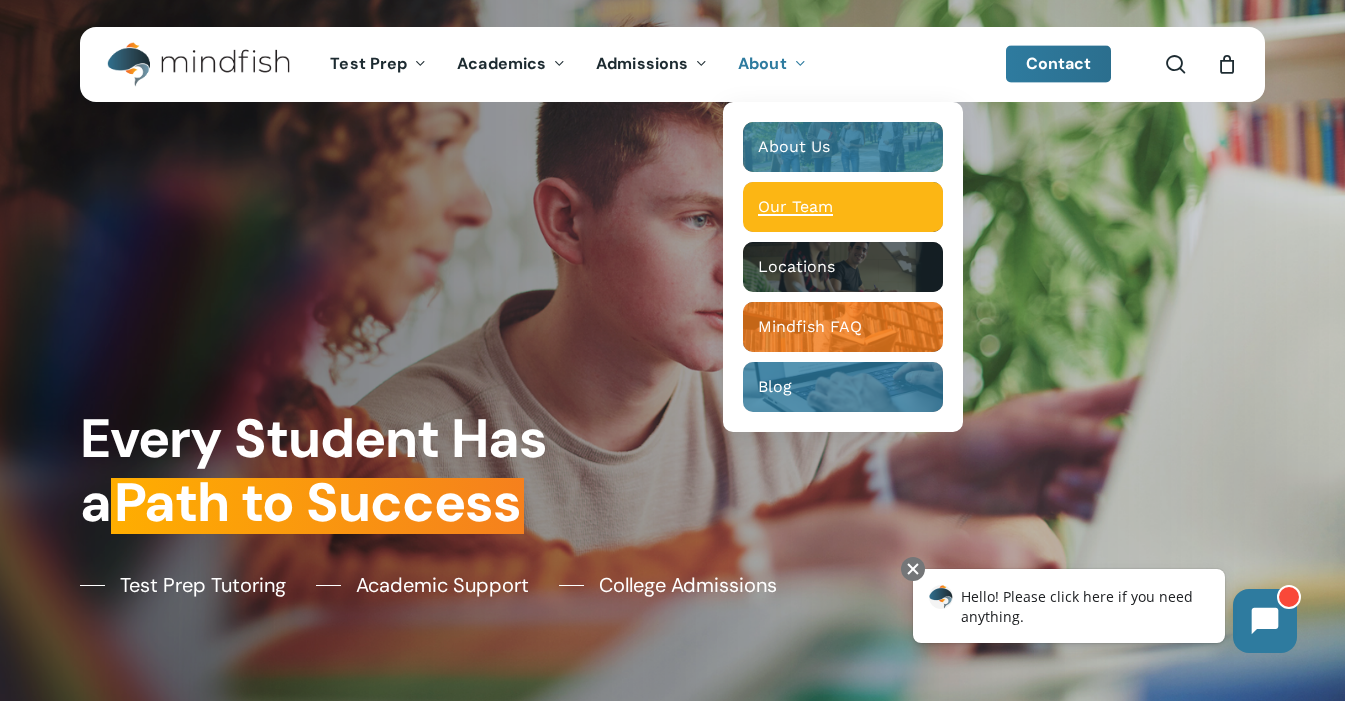 click on "Our Team" at bounding box center (795, 206) 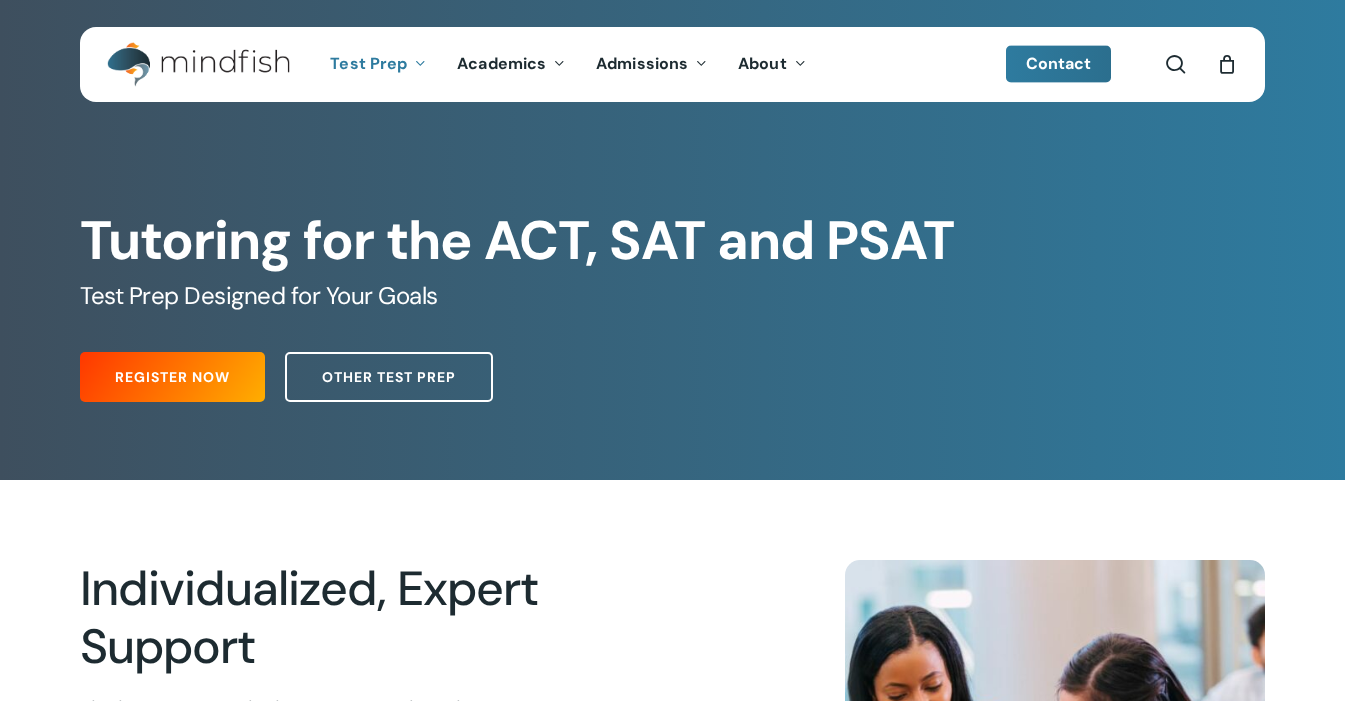 scroll, scrollTop: 0, scrollLeft: 0, axis: both 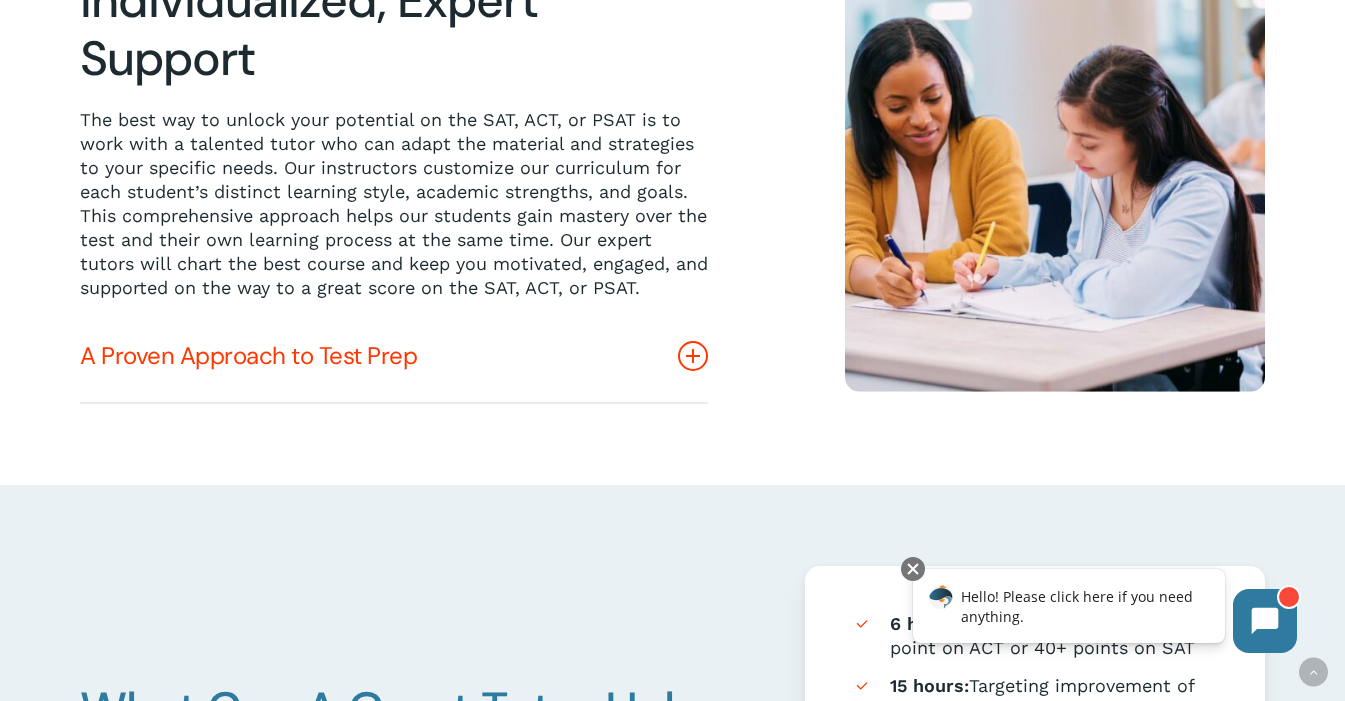 click at bounding box center [693, 356] 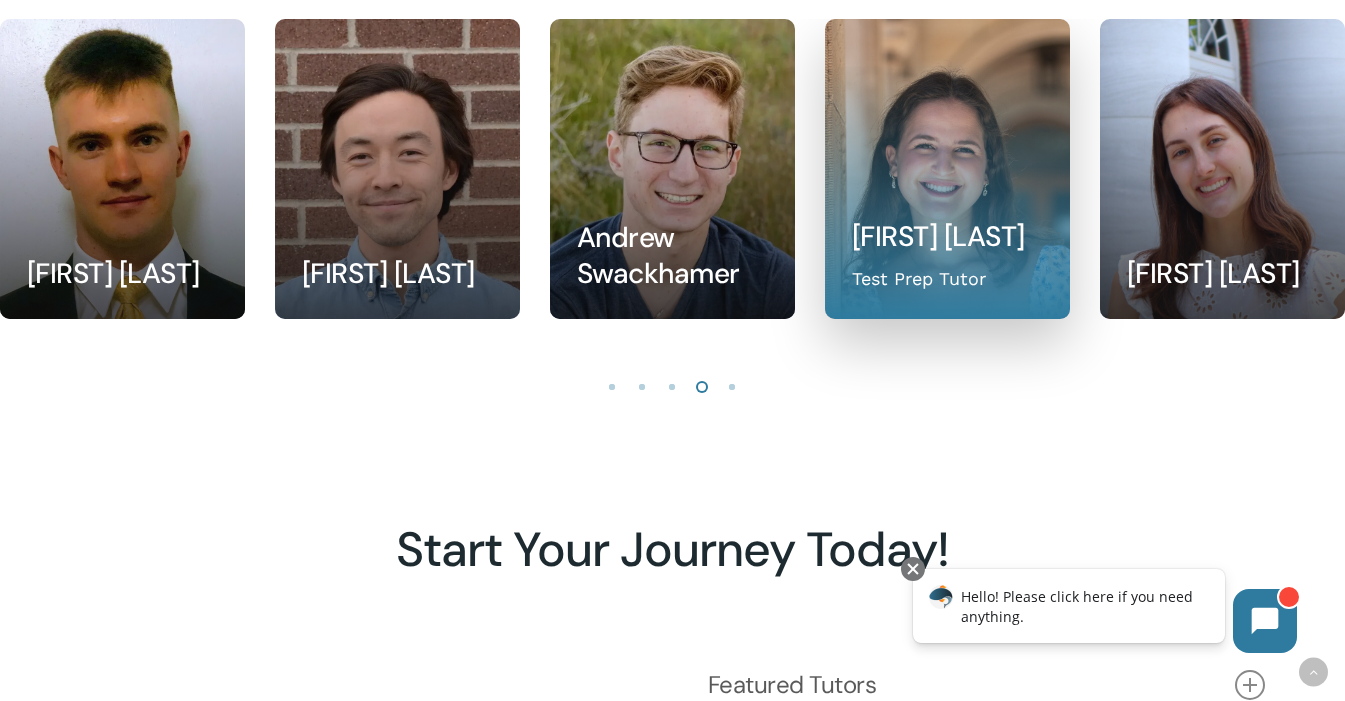 scroll, scrollTop: 2164, scrollLeft: 0, axis: vertical 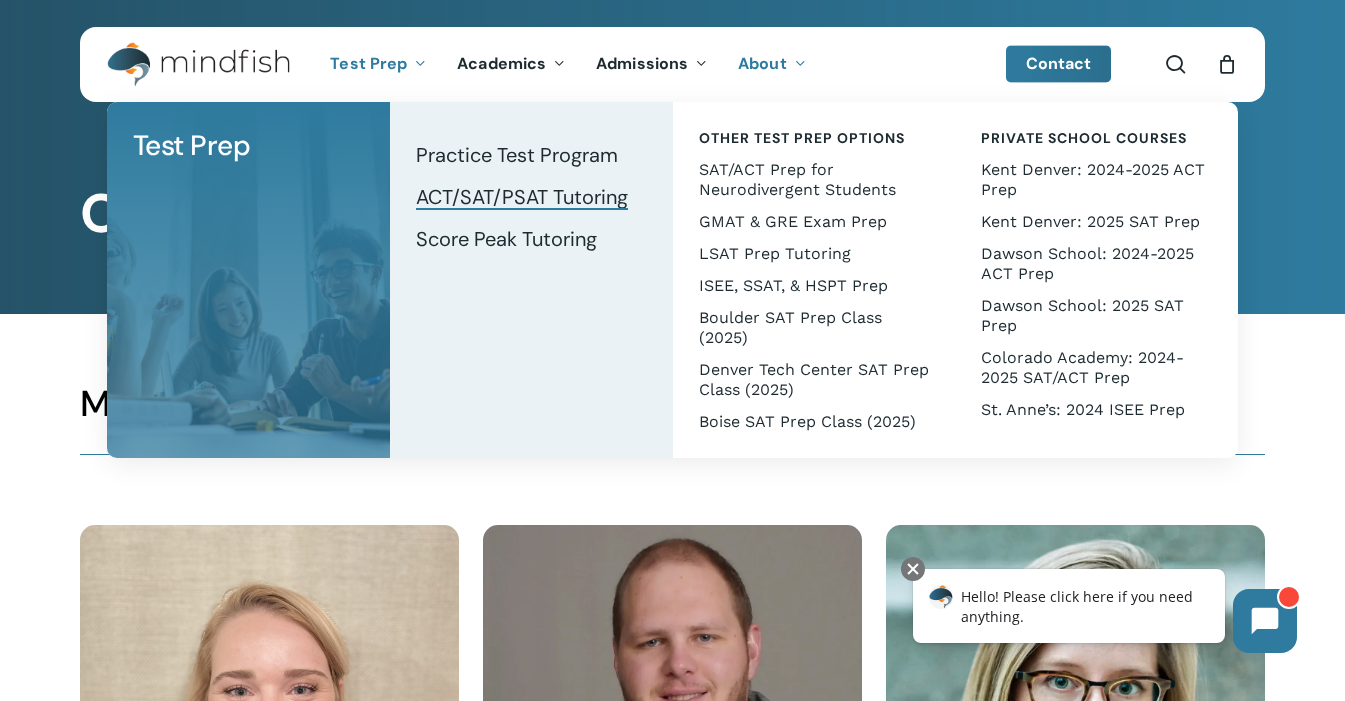click on "ACT/SAT/PSAT Tutoring" at bounding box center [522, 197] 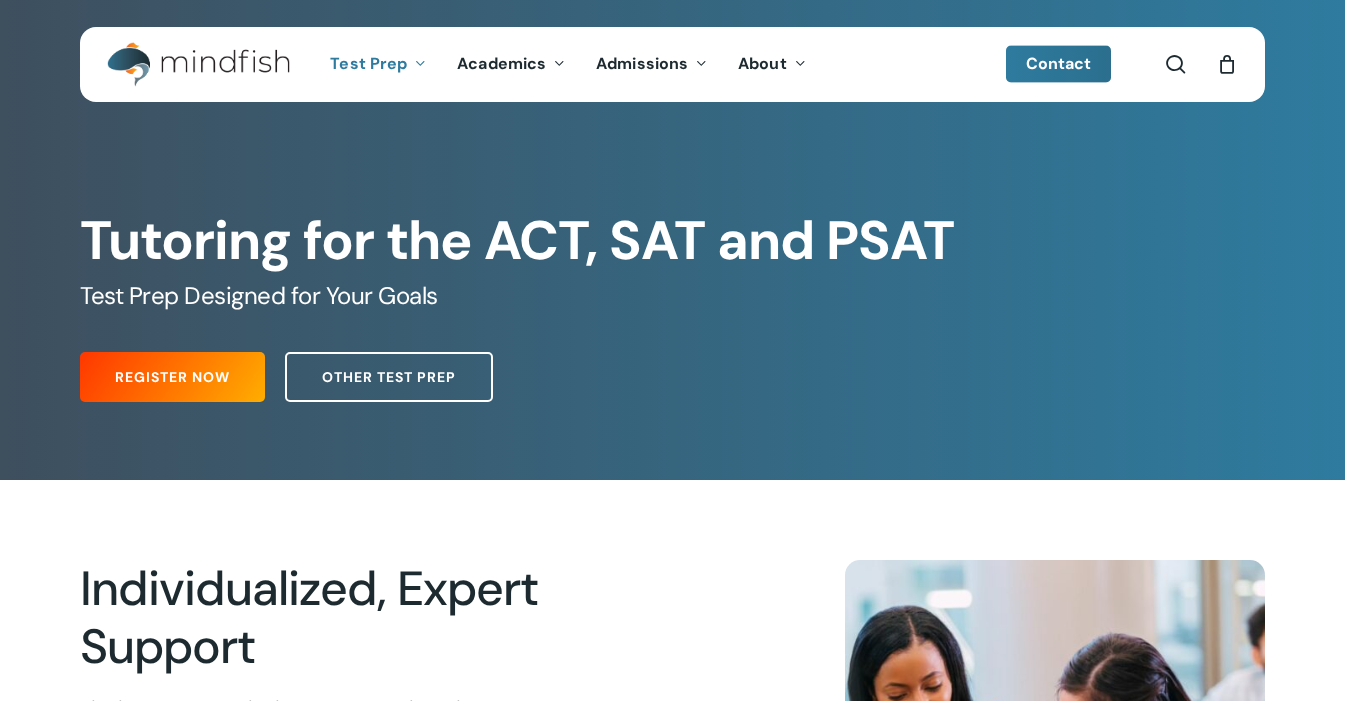 scroll, scrollTop: 0, scrollLeft: 0, axis: both 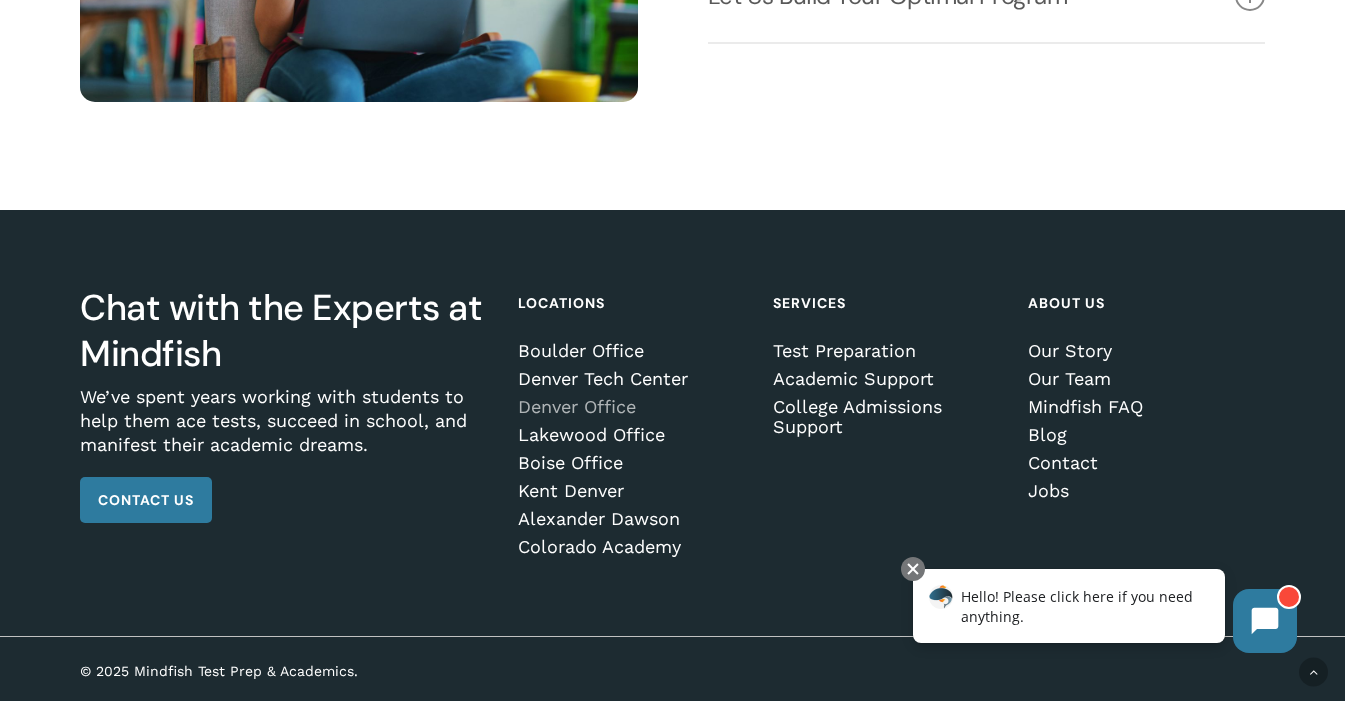 click on "Denver Office" at bounding box center [633, 407] 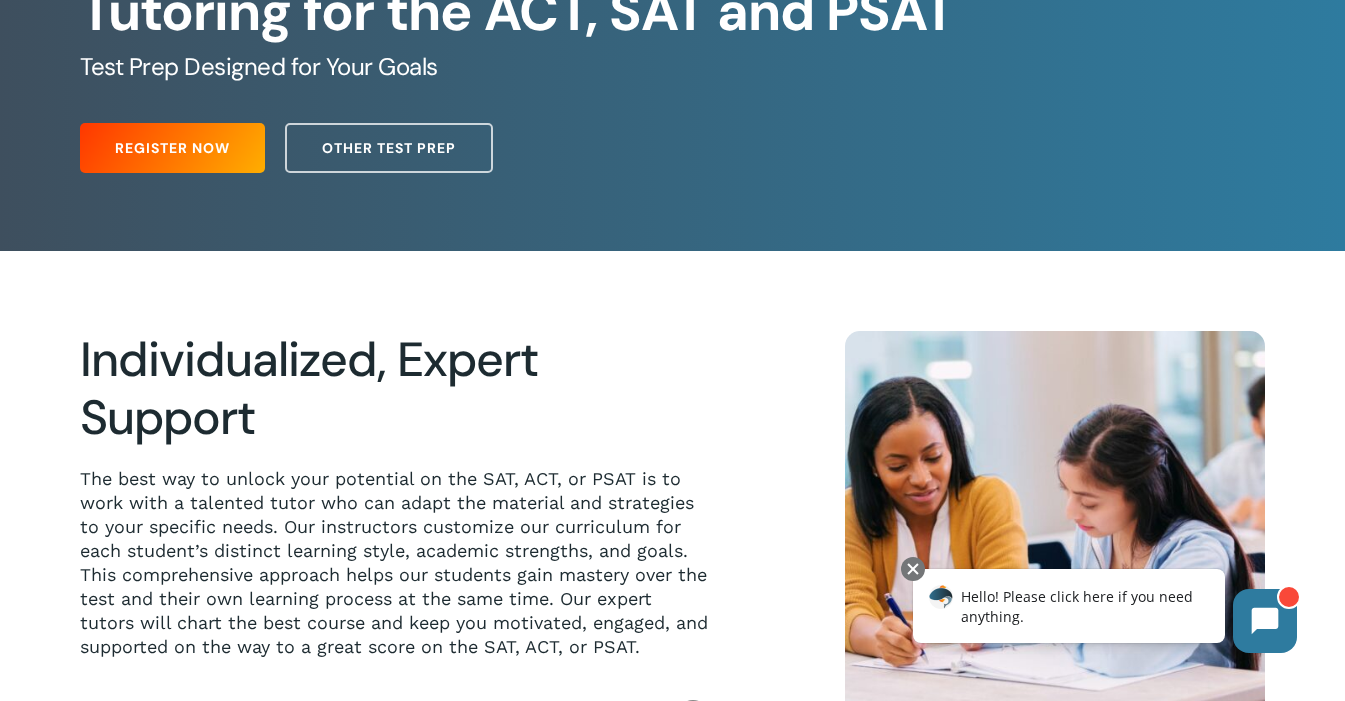 scroll, scrollTop: 0, scrollLeft: 0, axis: both 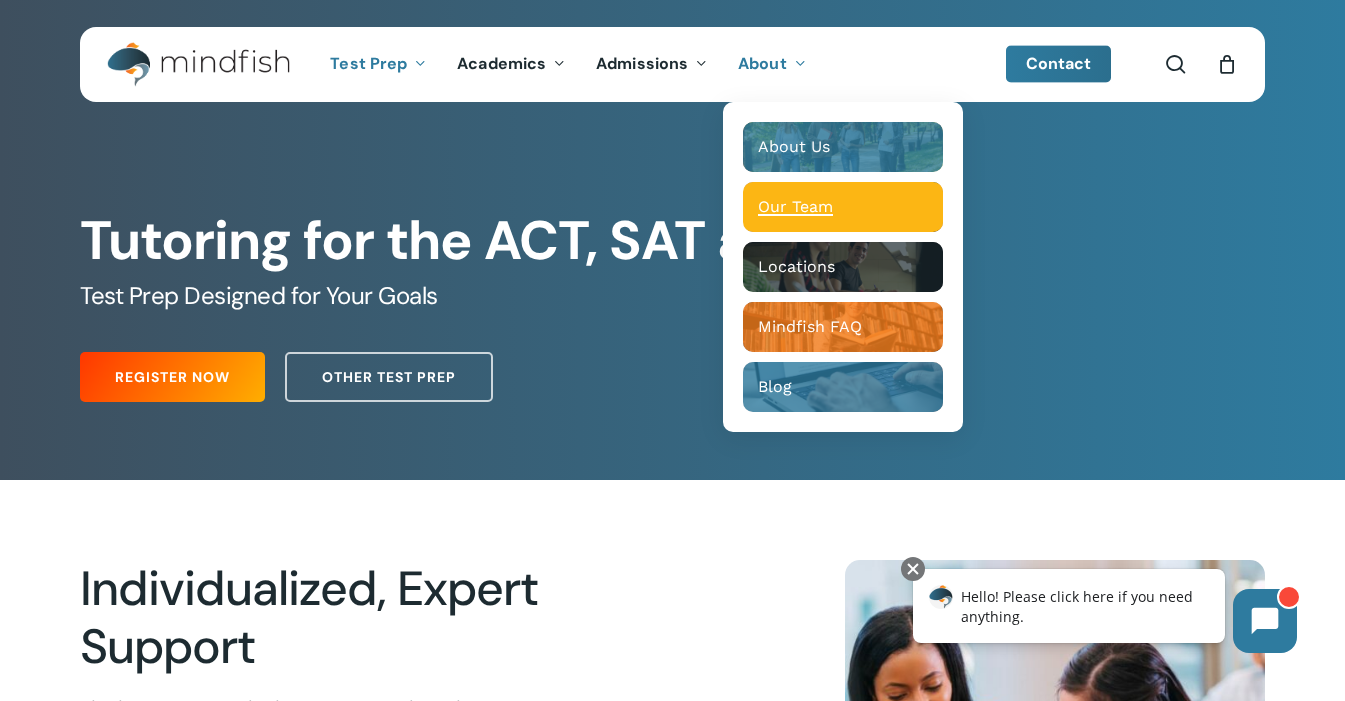 click on "Our Team" at bounding box center [795, 206] 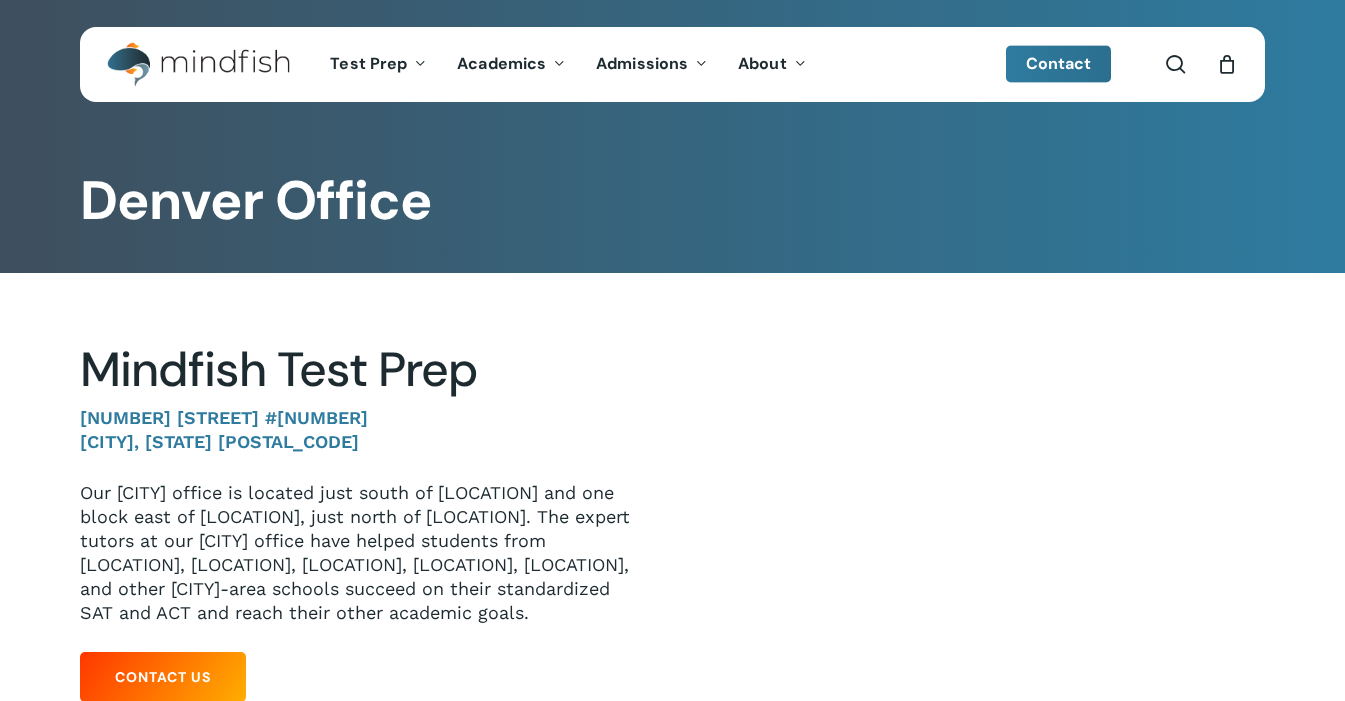 scroll, scrollTop: 0, scrollLeft: 0, axis: both 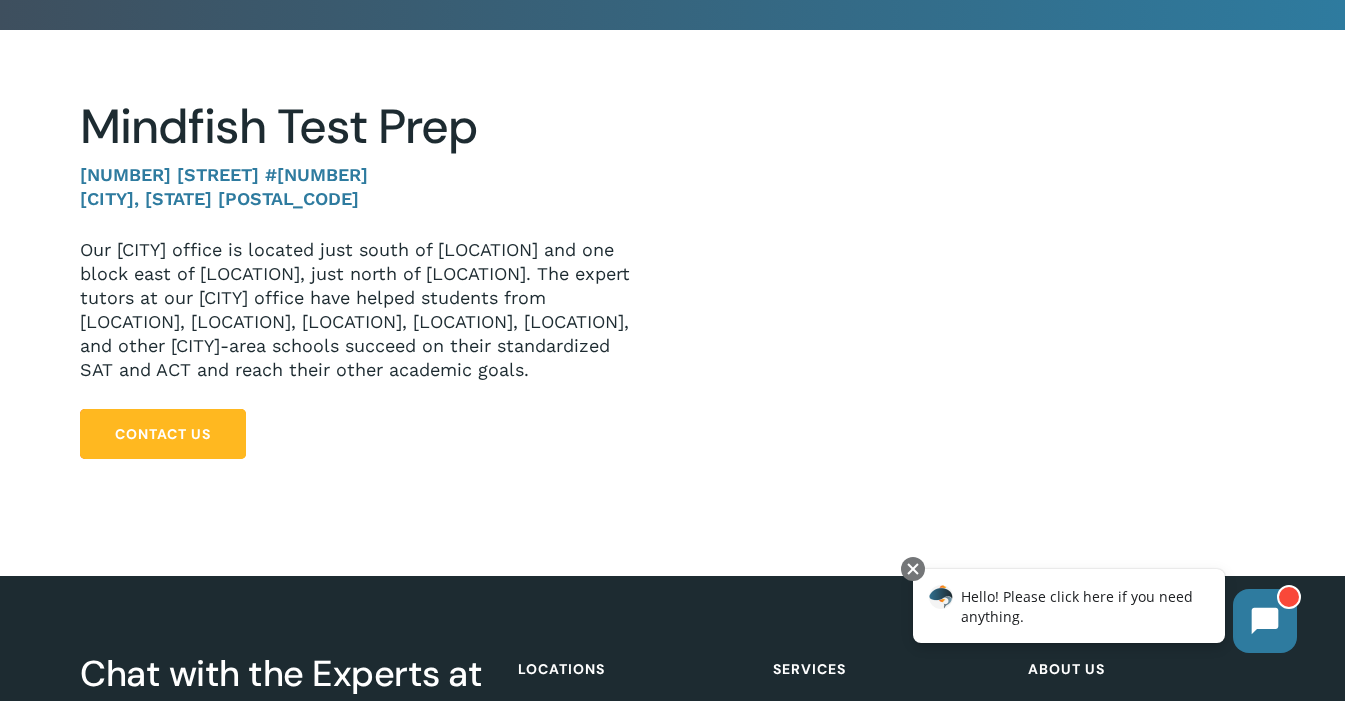 click on "Contact Us" at bounding box center (163, 434) 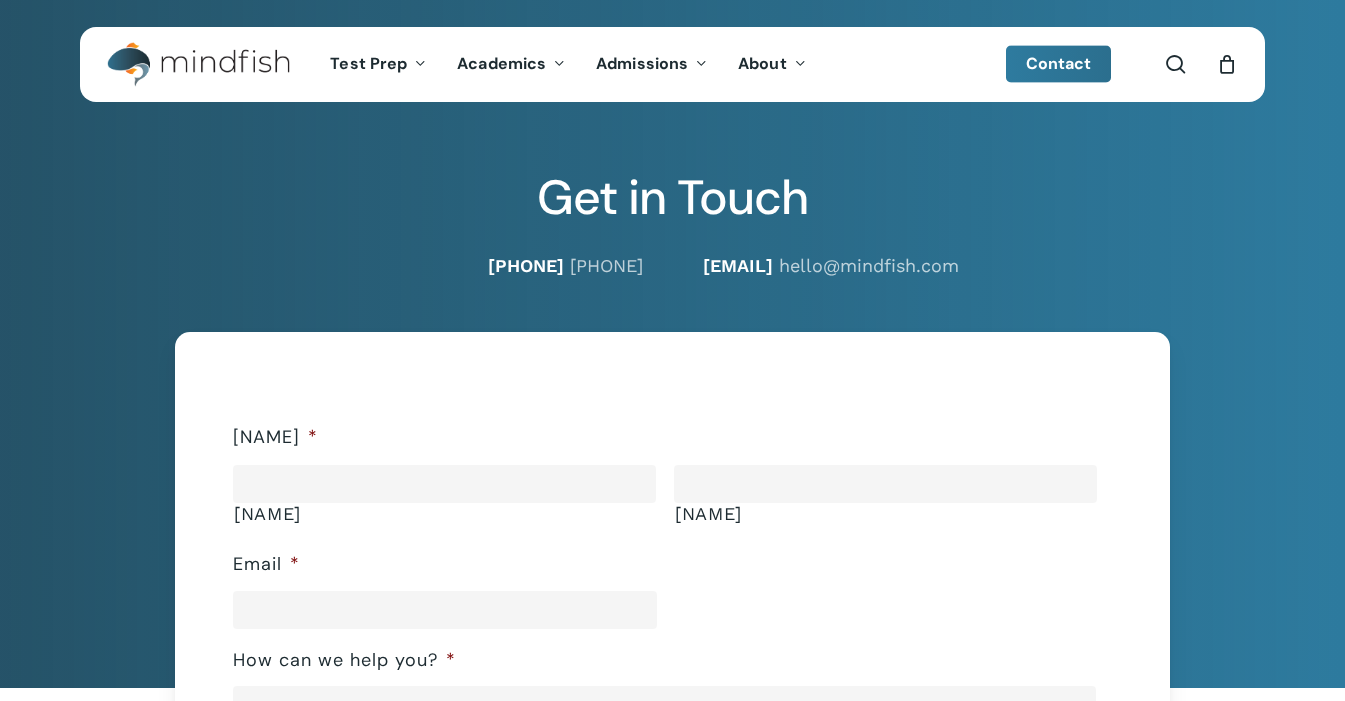 scroll, scrollTop: 0, scrollLeft: 0, axis: both 